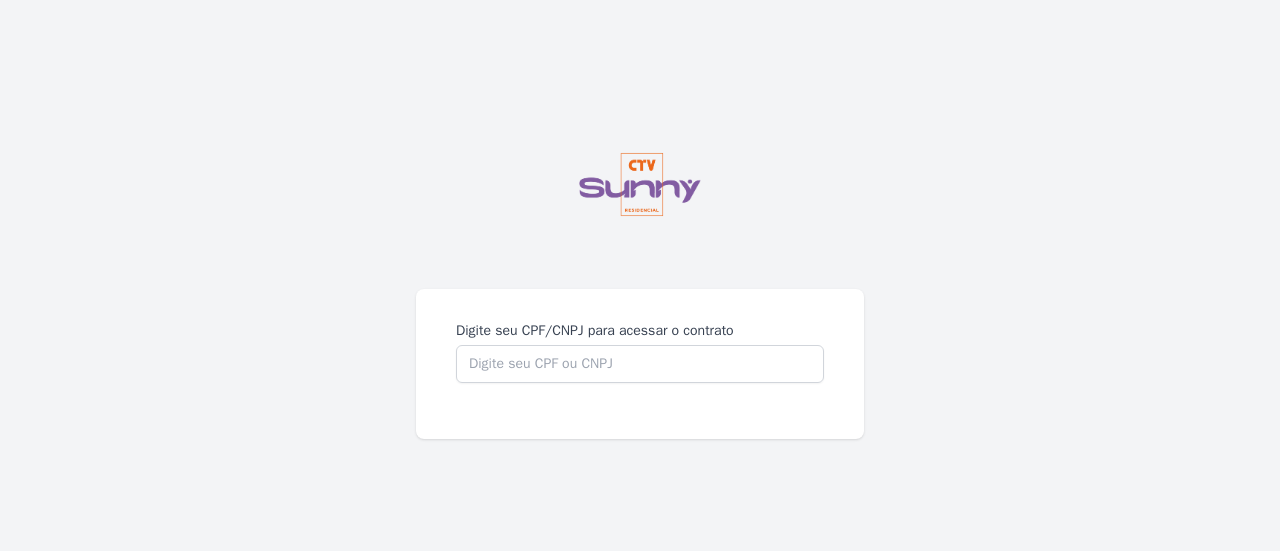 scroll, scrollTop: 0, scrollLeft: 0, axis: both 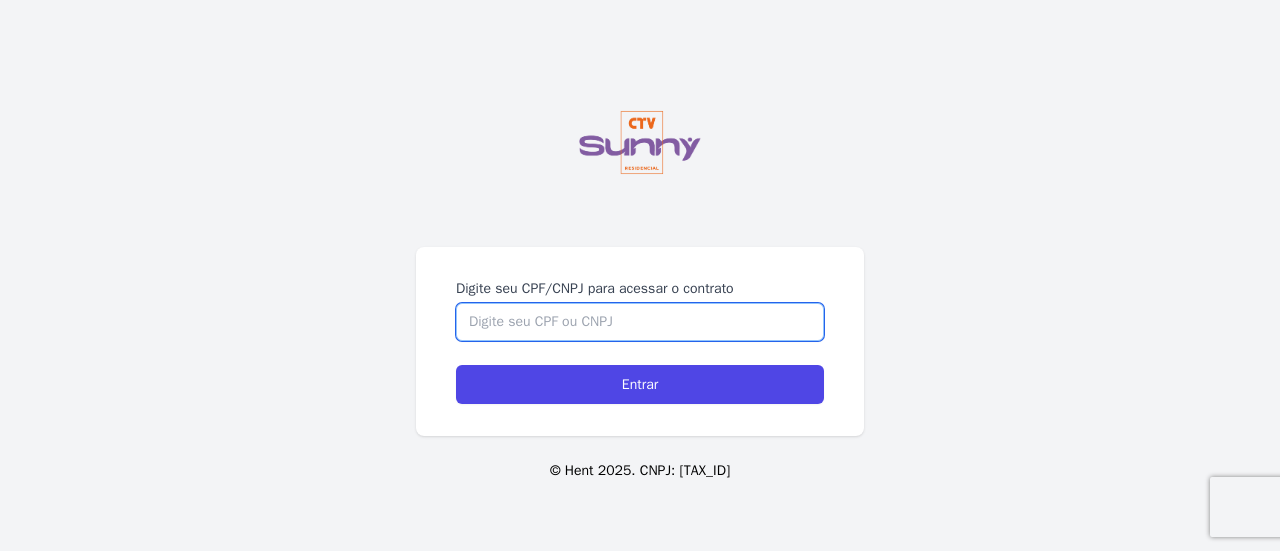 click on "Digite seu CPF/CNPJ para acessar o contrato" at bounding box center (640, 322) 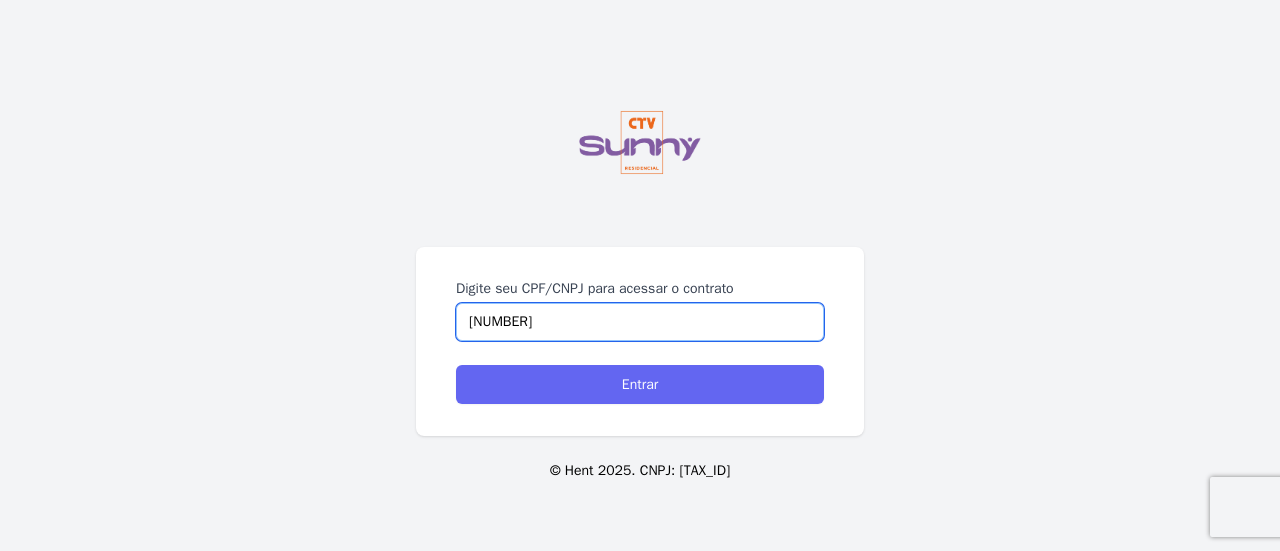 type on "14986915797" 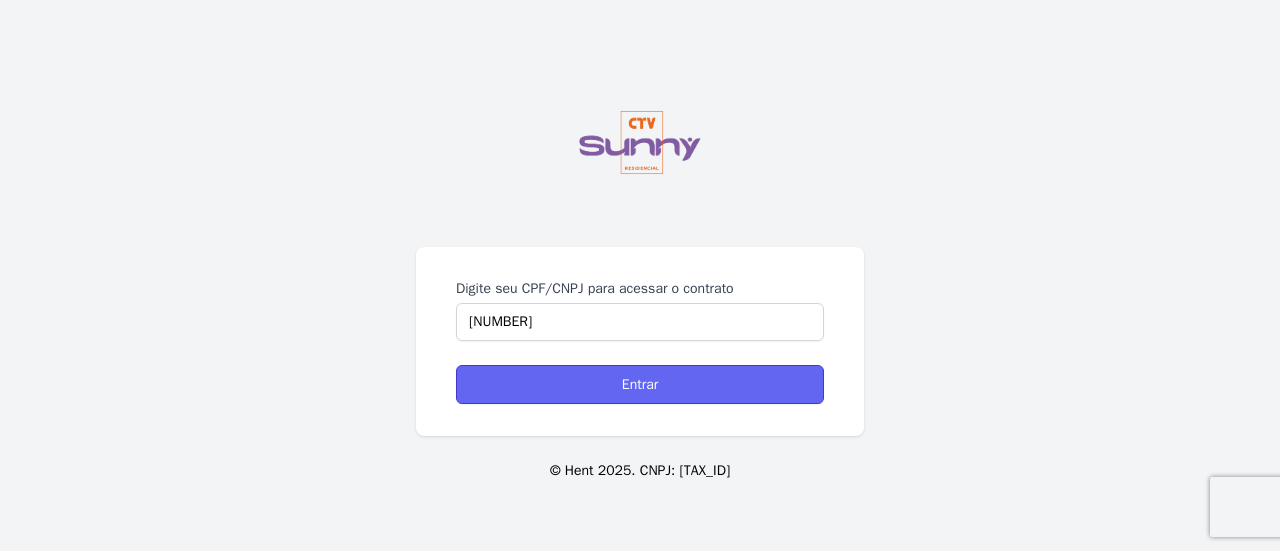 click on "Entrar" at bounding box center (640, 384) 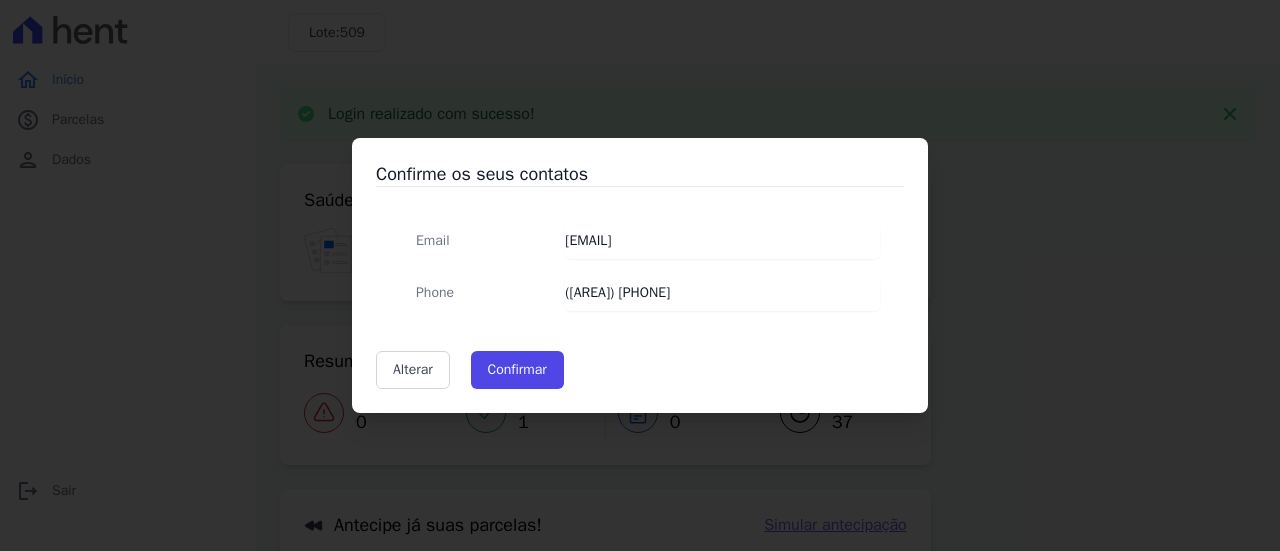 scroll, scrollTop: 0, scrollLeft: 0, axis: both 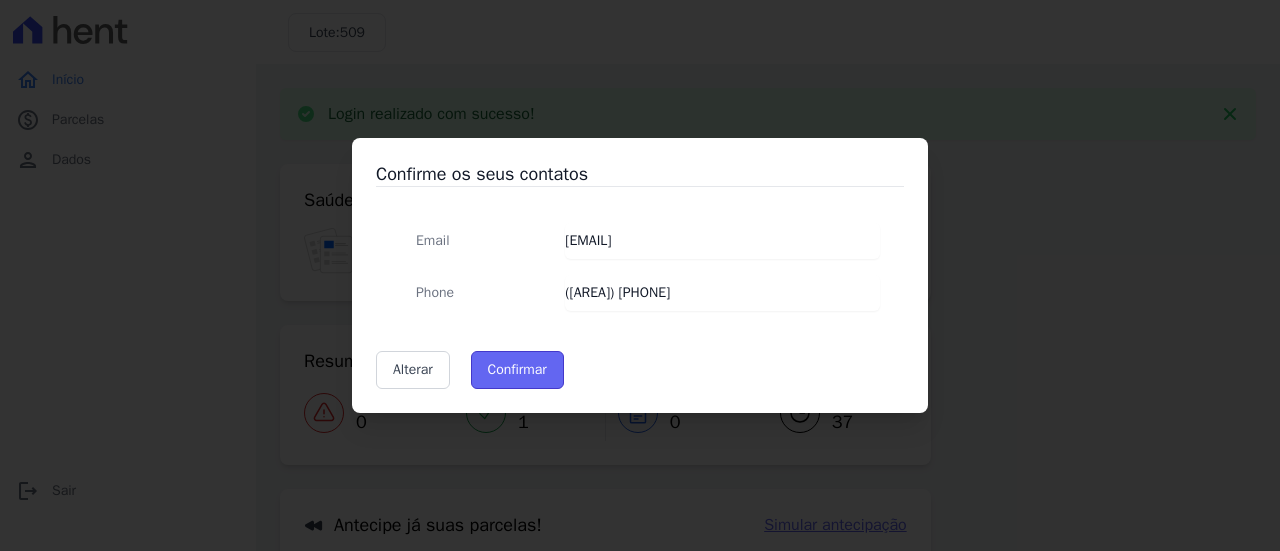 click on "Confirmar" at bounding box center (517, 370) 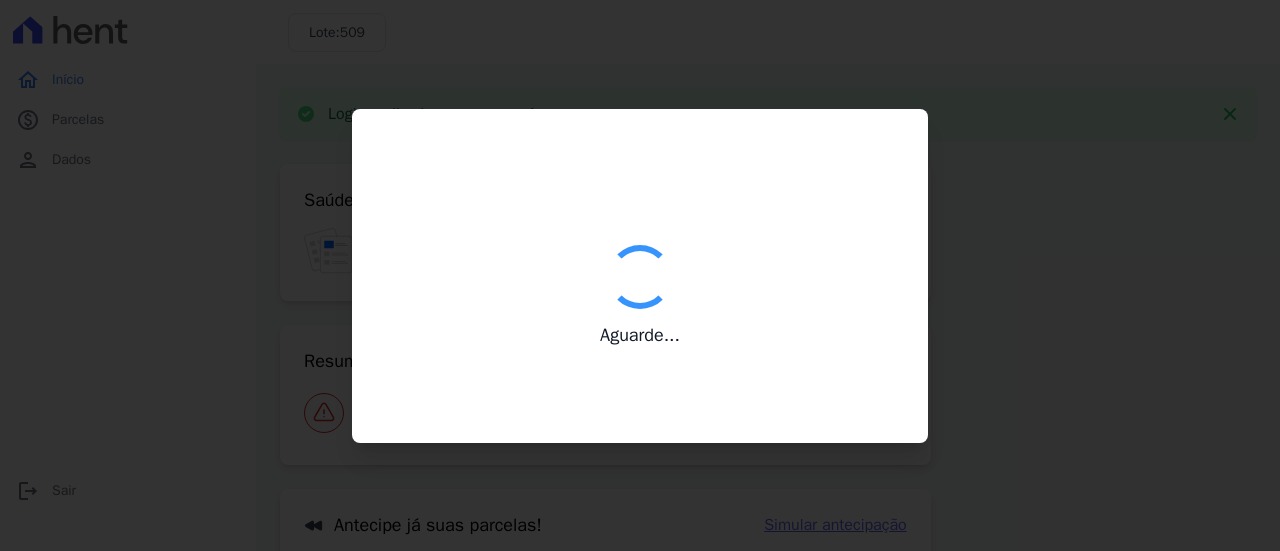 type on "Contatos confirmados com sucesso." 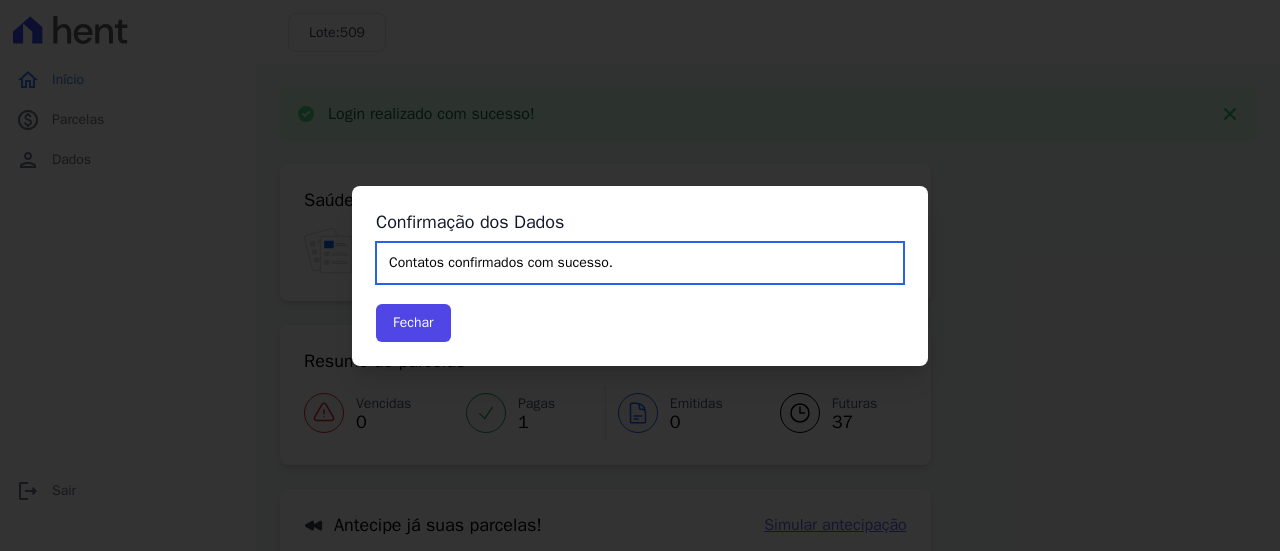 click on "Contatos confirmados com sucesso." at bounding box center [640, 263] 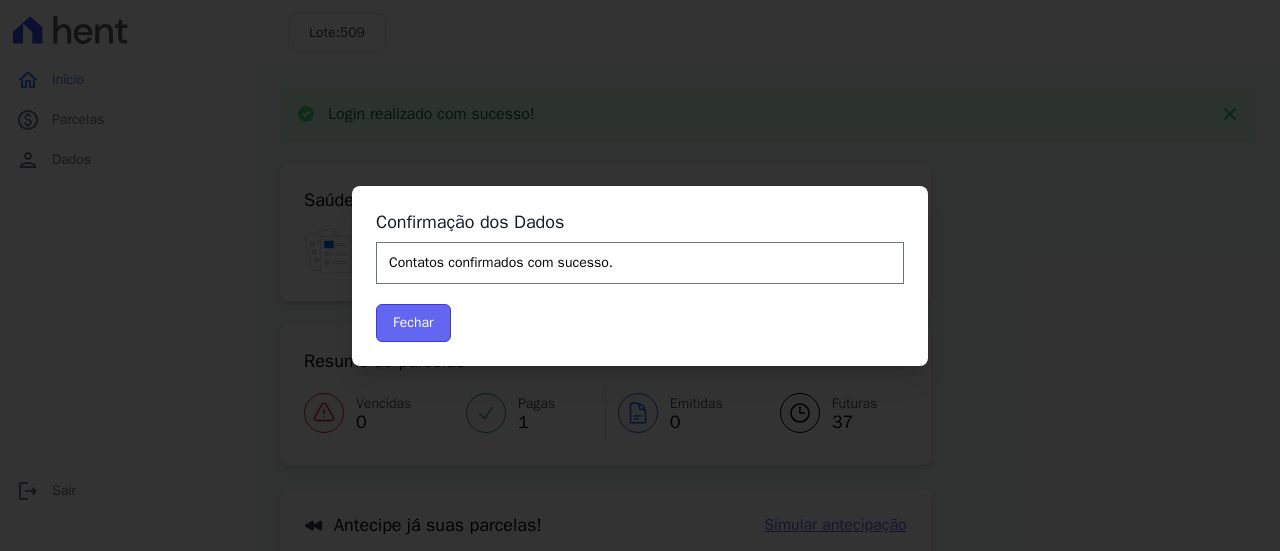 click on "Fechar" at bounding box center [413, 323] 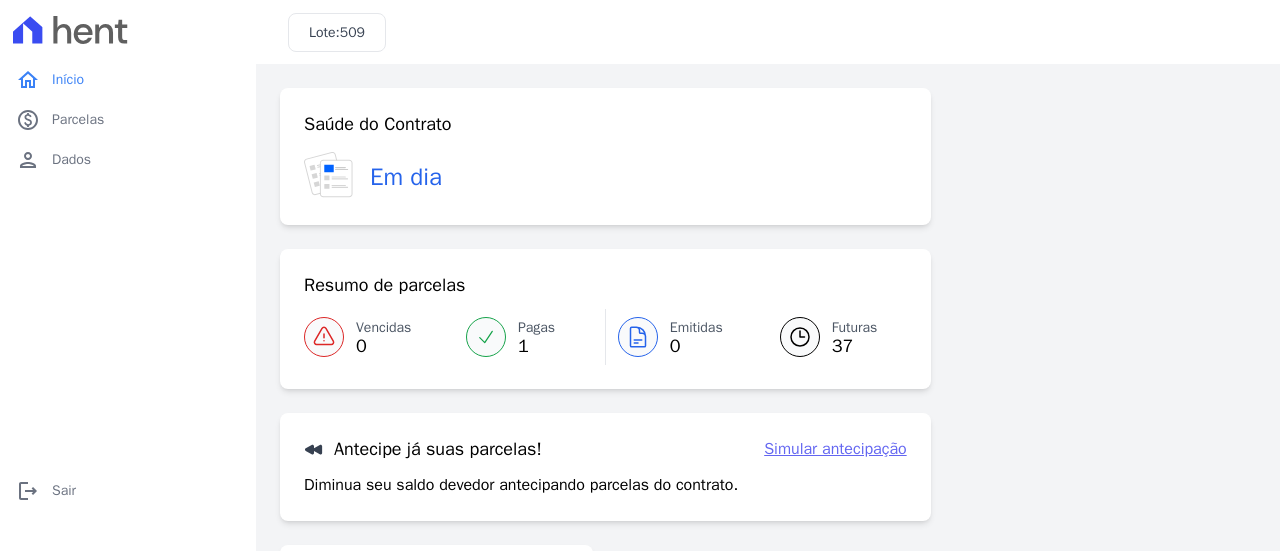 scroll, scrollTop: 0, scrollLeft: 0, axis: both 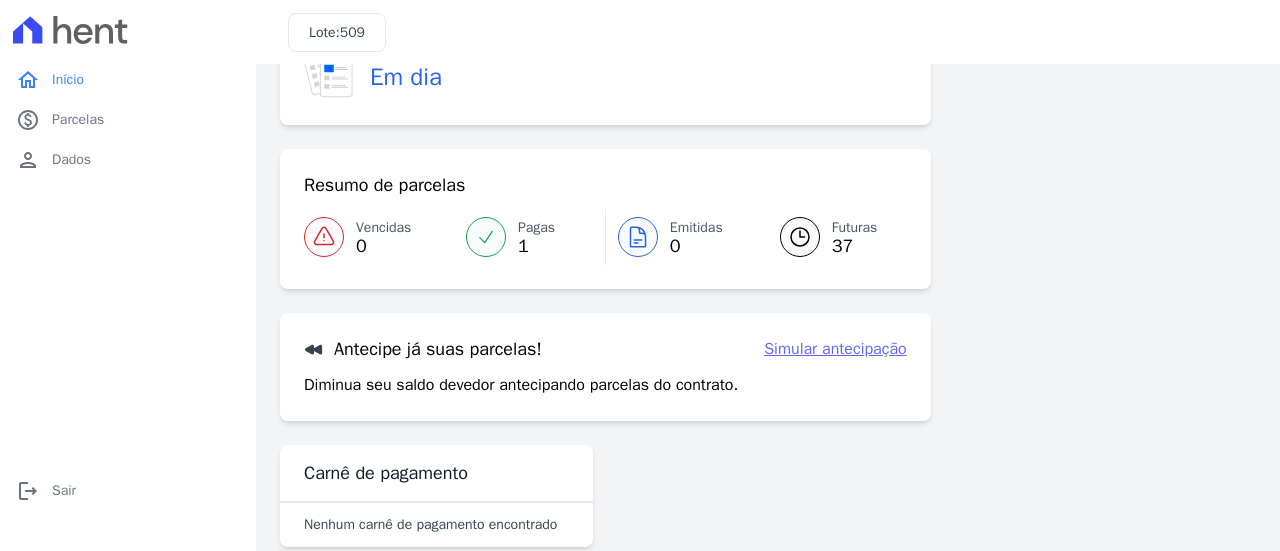 click 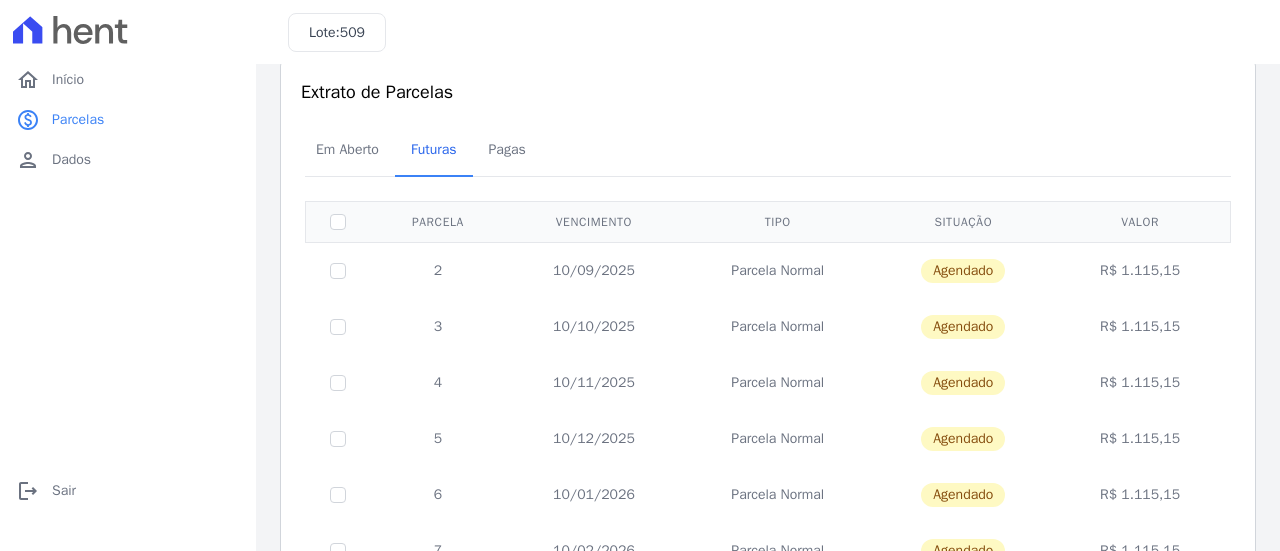 scroll, scrollTop: 0, scrollLeft: 0, axis: both 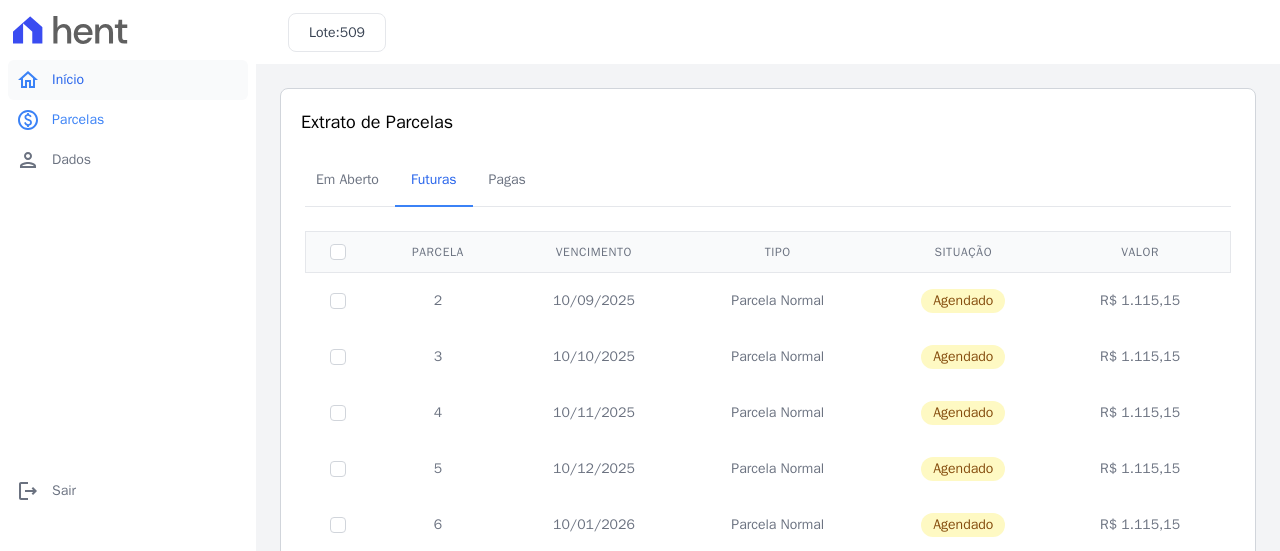 click on "Início" at bounding box center [68, 80] 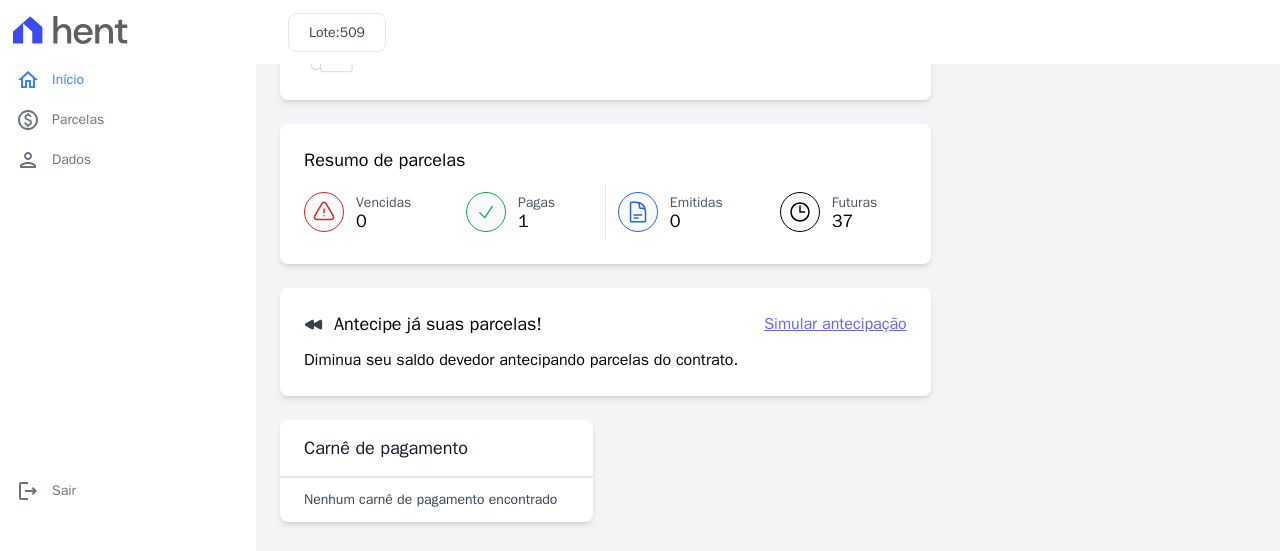 scroll, scrollTop: 136, scrollLeft: 0, axis: vertical 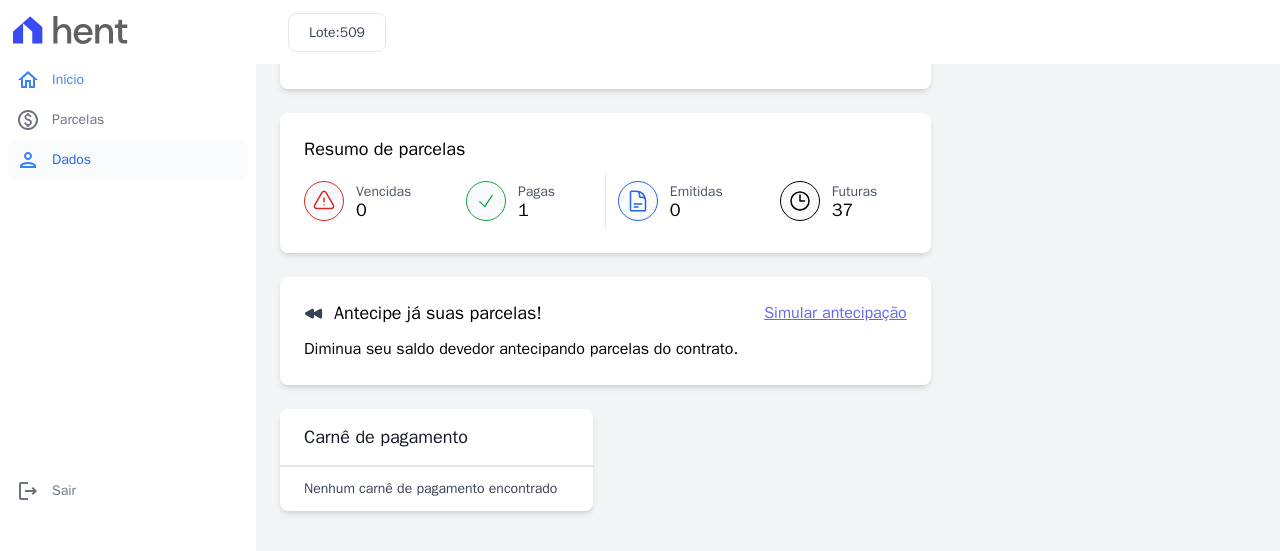 click on "Dados" at bounding box center [71, 160] 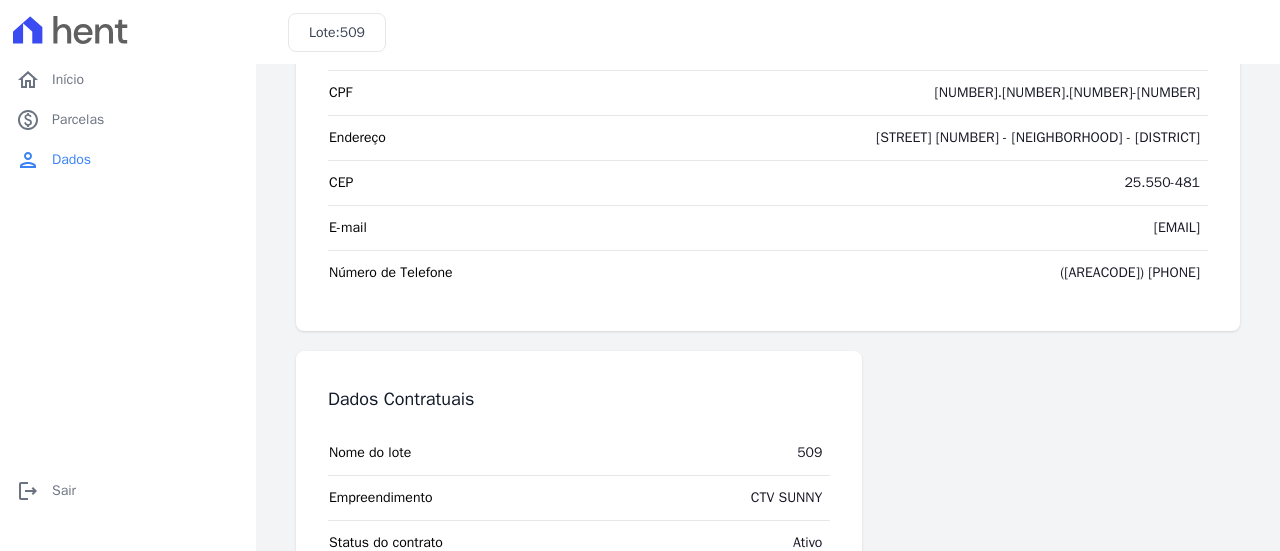 scroll, scrollTop: 0, scrollLeft: 0, axis: both 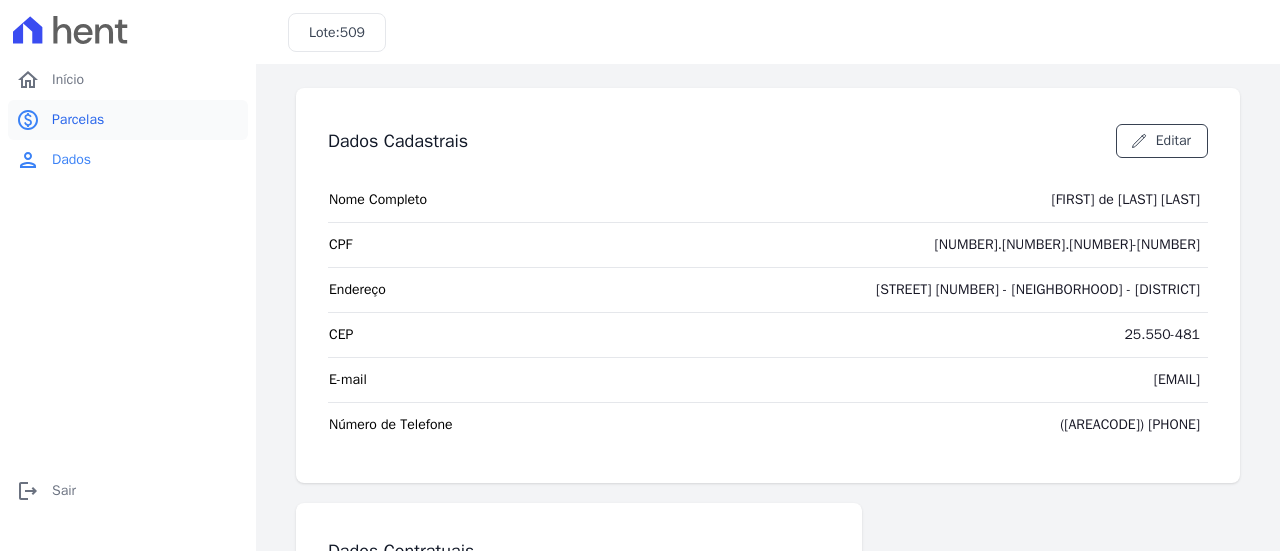 click on "Parcelas" at bounding box center [78, 120] 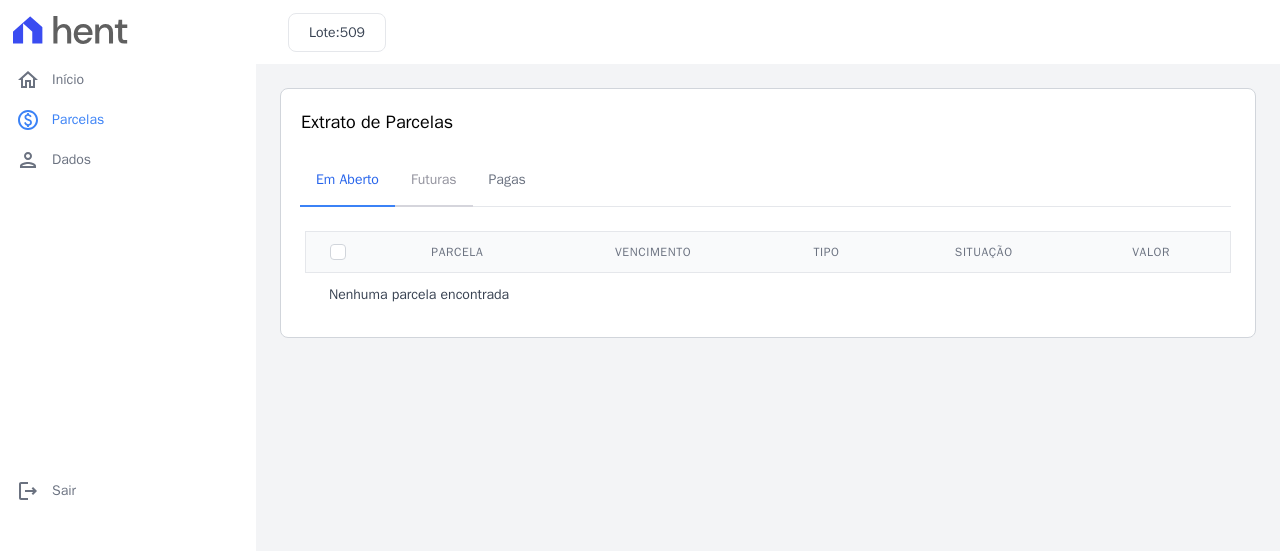 click on "Futuras" at bounding box center [434, 179] 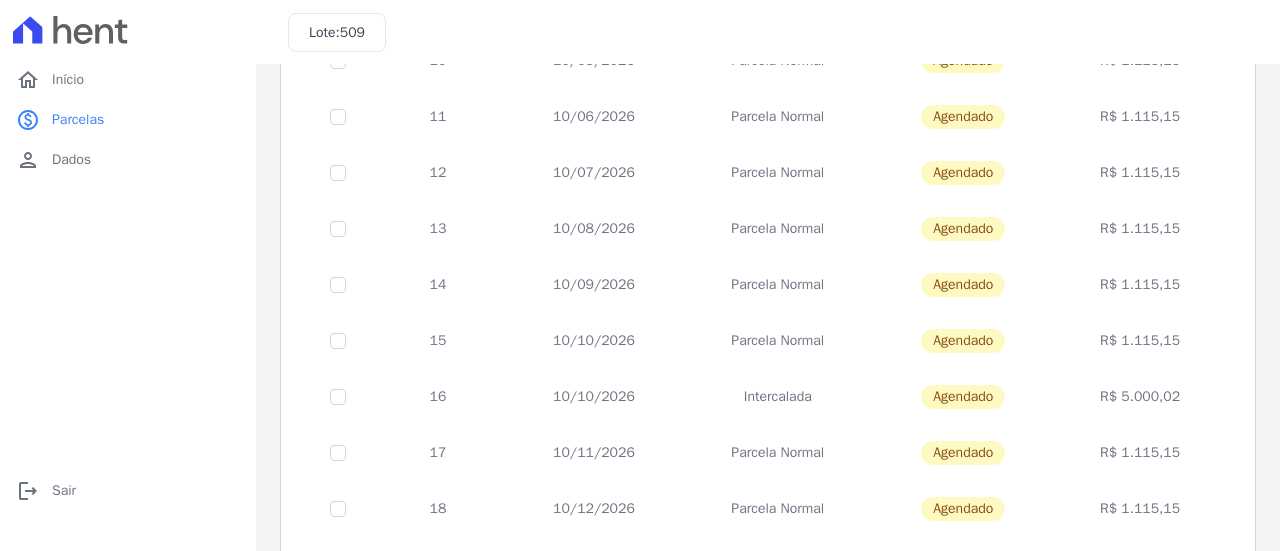 scroll, scrollTop: 900, scrollLeft: 0, axis: vertical 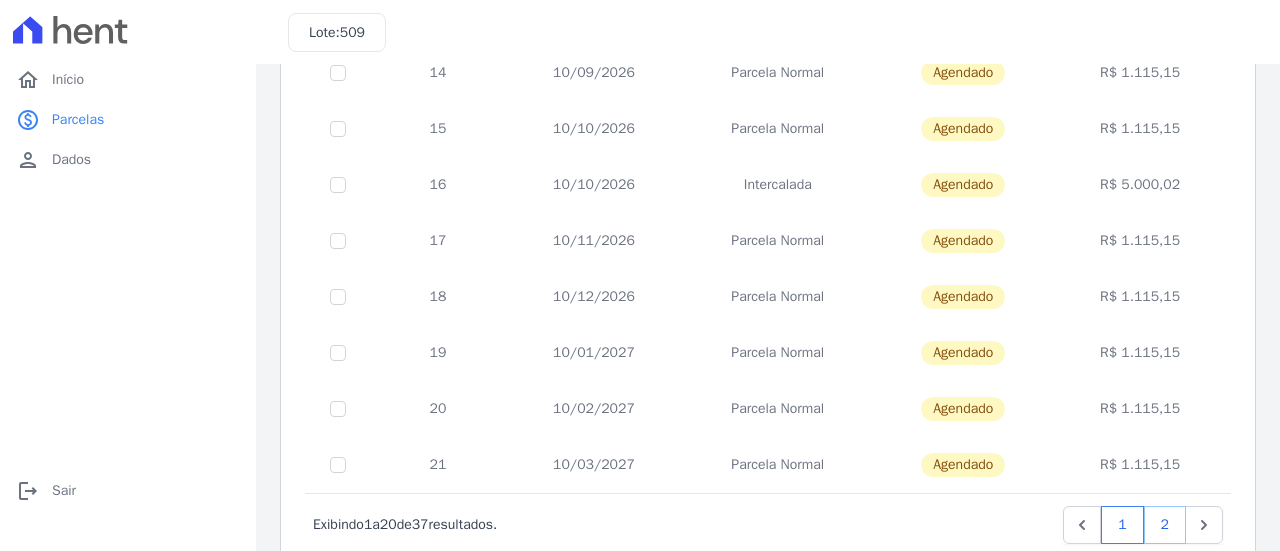 click on "2" at bounding box center [1165, 525] 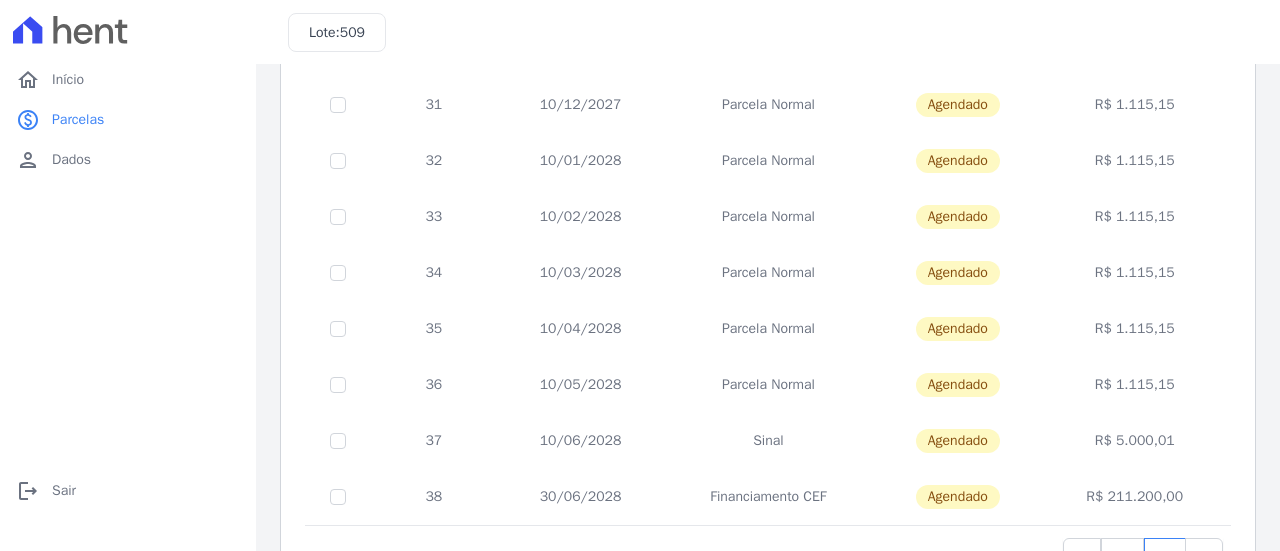scroll, scrollTop: 786, scrollLeft: 0, axis: vertical 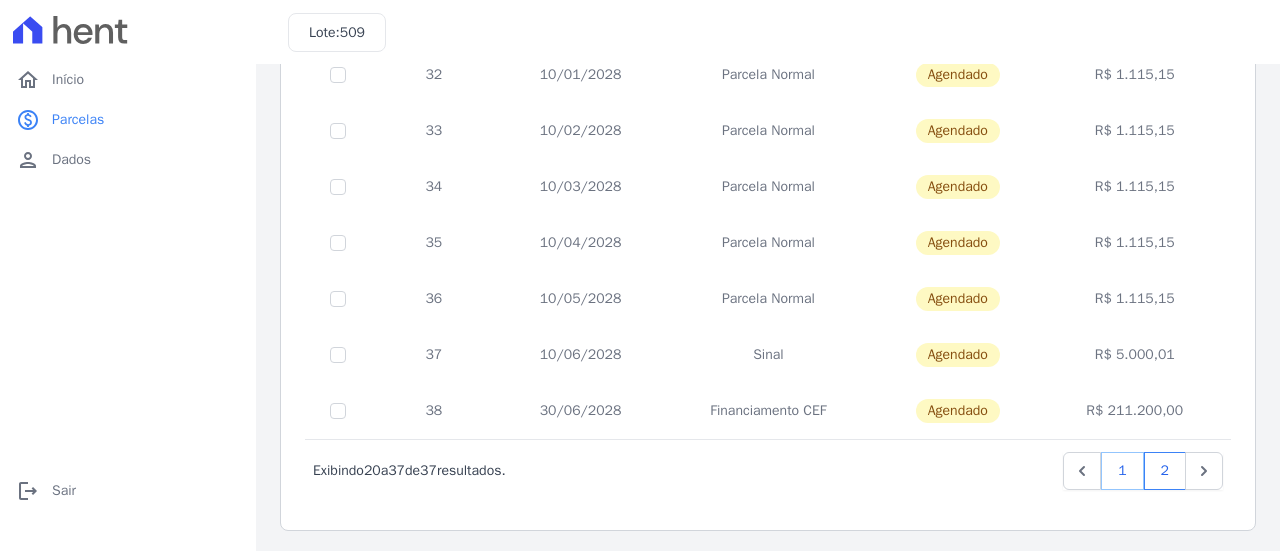click on "1" at bounding box center (1122, 471) 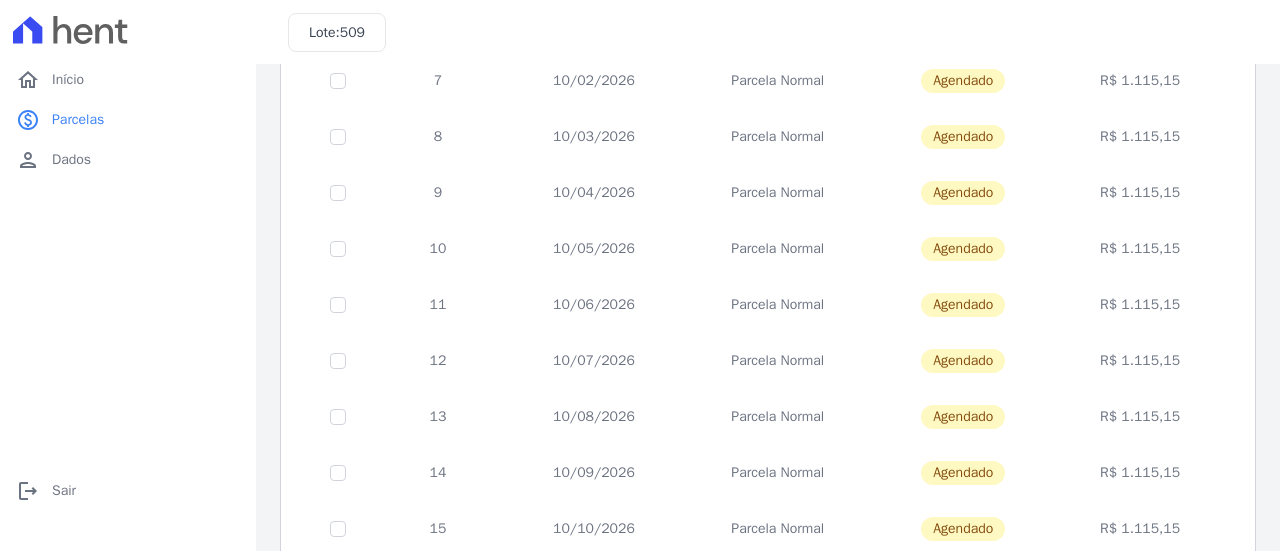 scroll, scrollTop: 0, scrollLeft: 0, axis: both 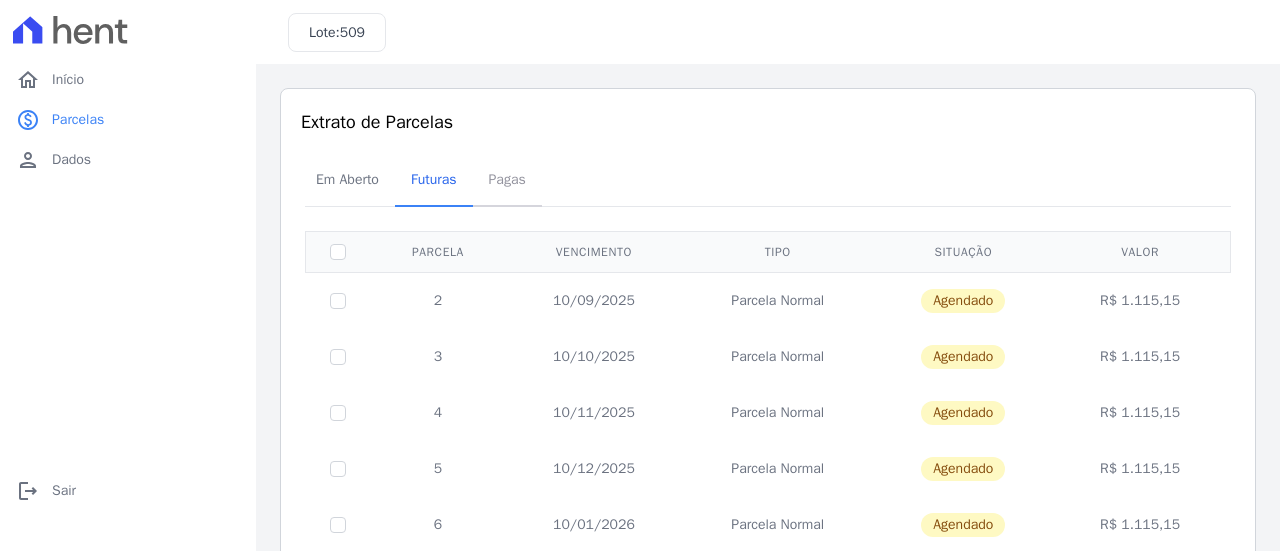 click on "Pagas" at bounding box center [507, 179] 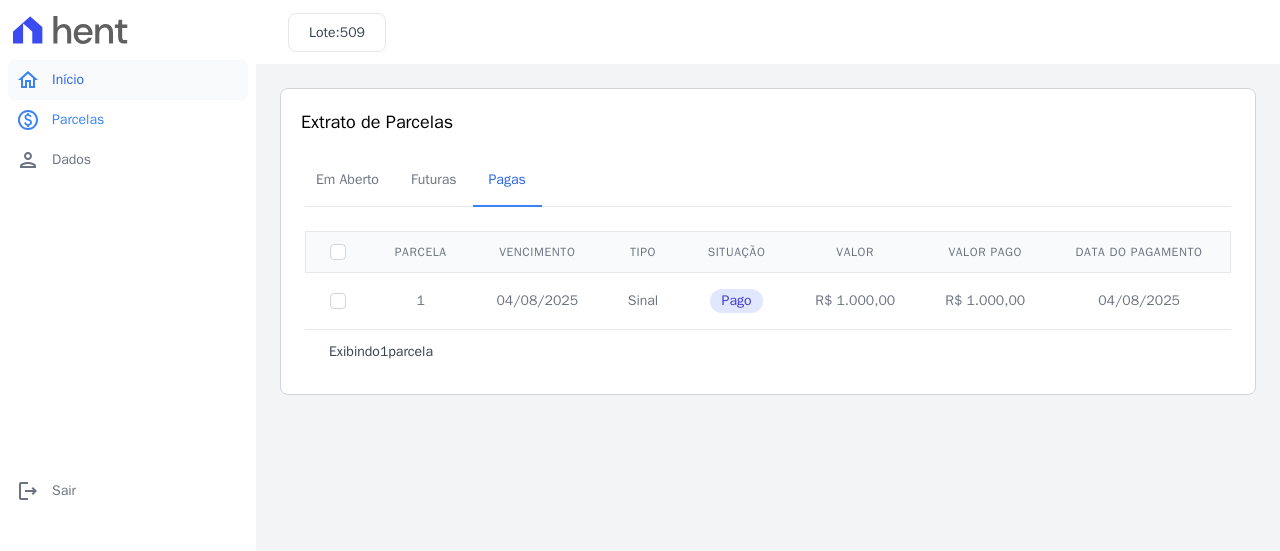 click on "Início" at bounding box center [68, 80] 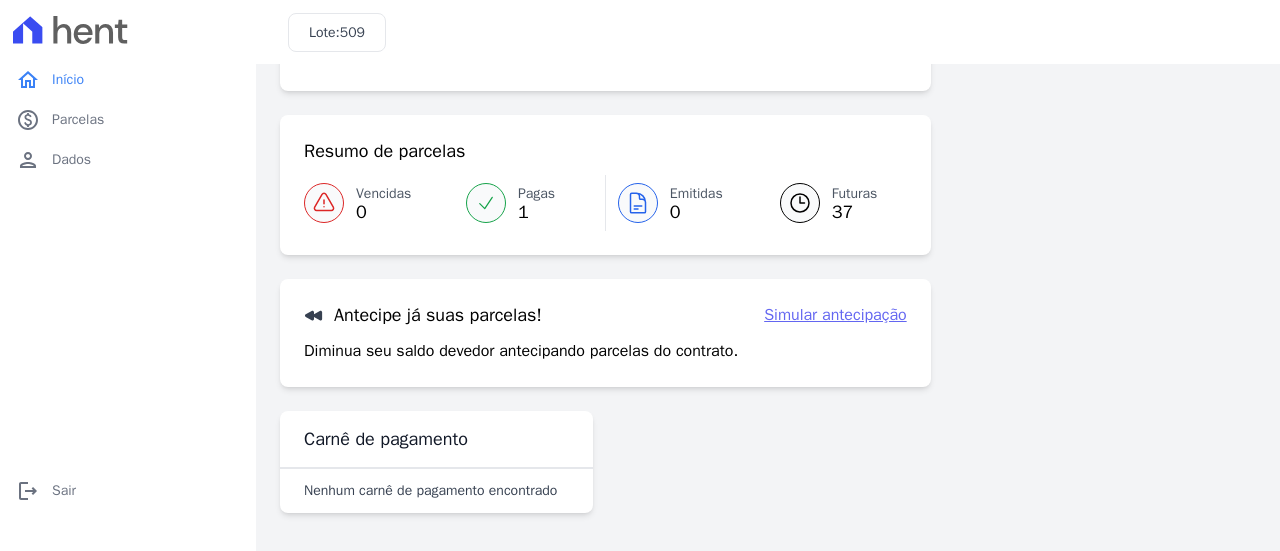scroll, scrollTop: 136, scrollLeft: 0, axis: vertical 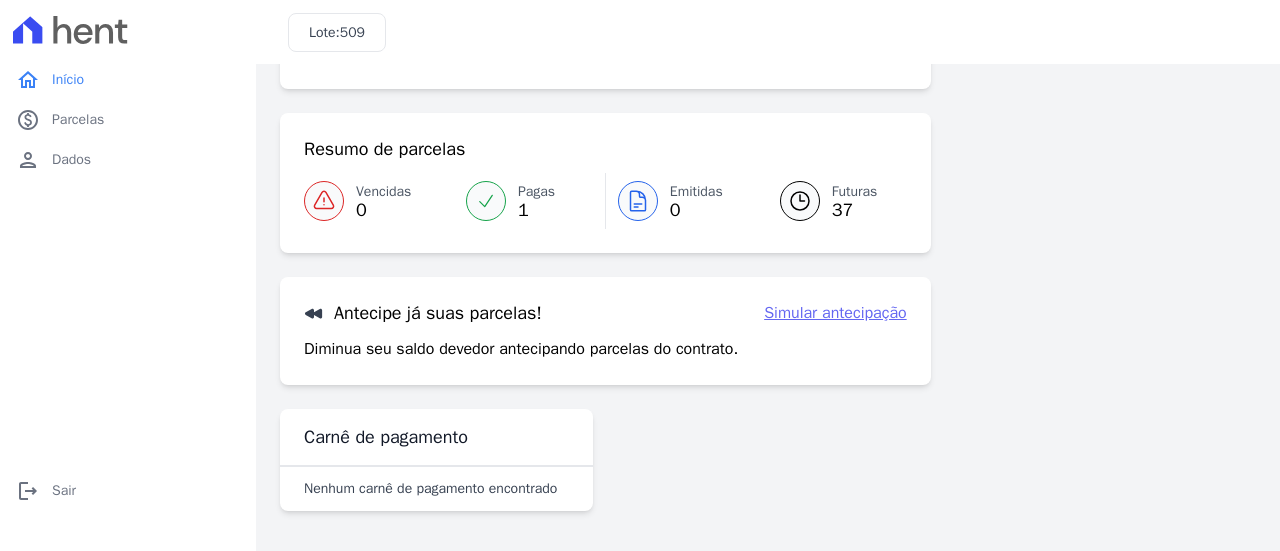 click on "Simular antecipação" at bounding box center [835, 313] 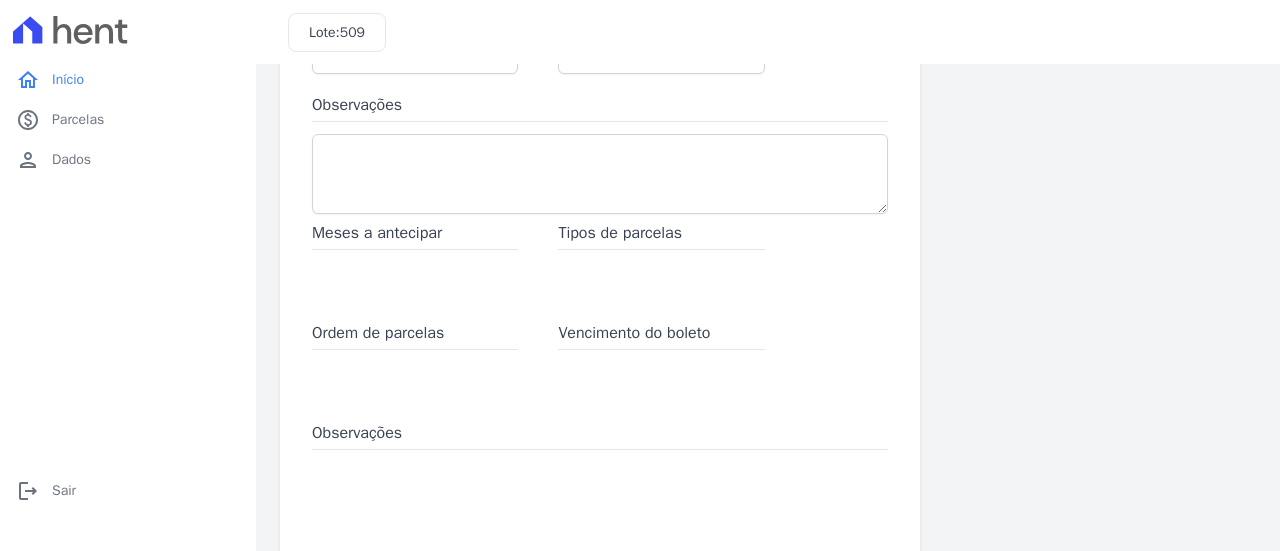 scroll, scrollTop: 399, scrollLeft: 0, axis: vertical 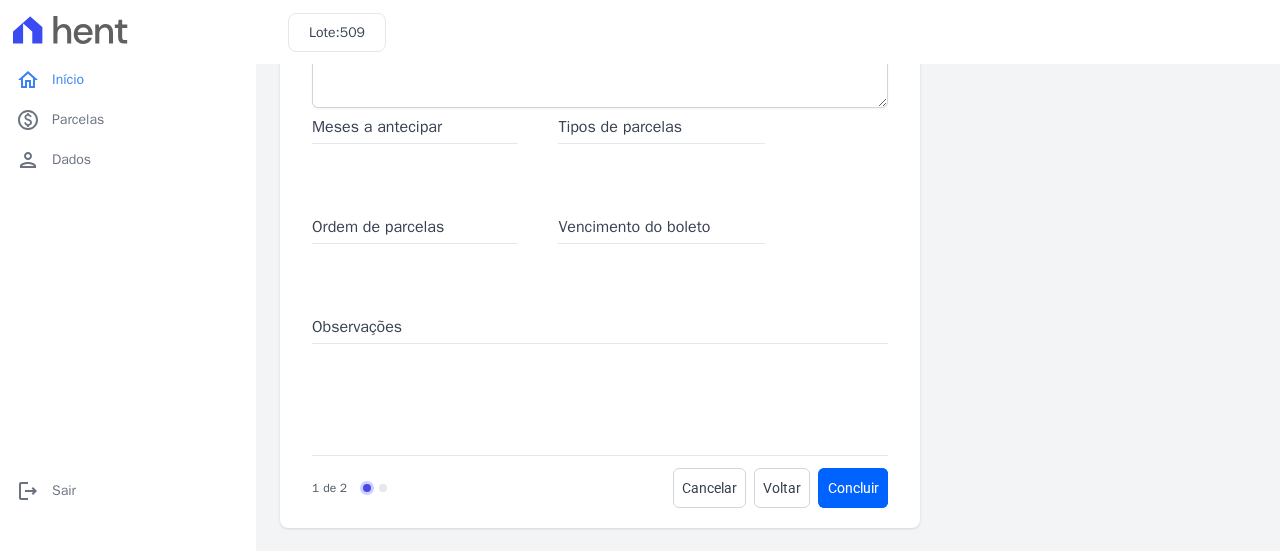click on "Meses a antecipar" at bounding box center [415, 129] 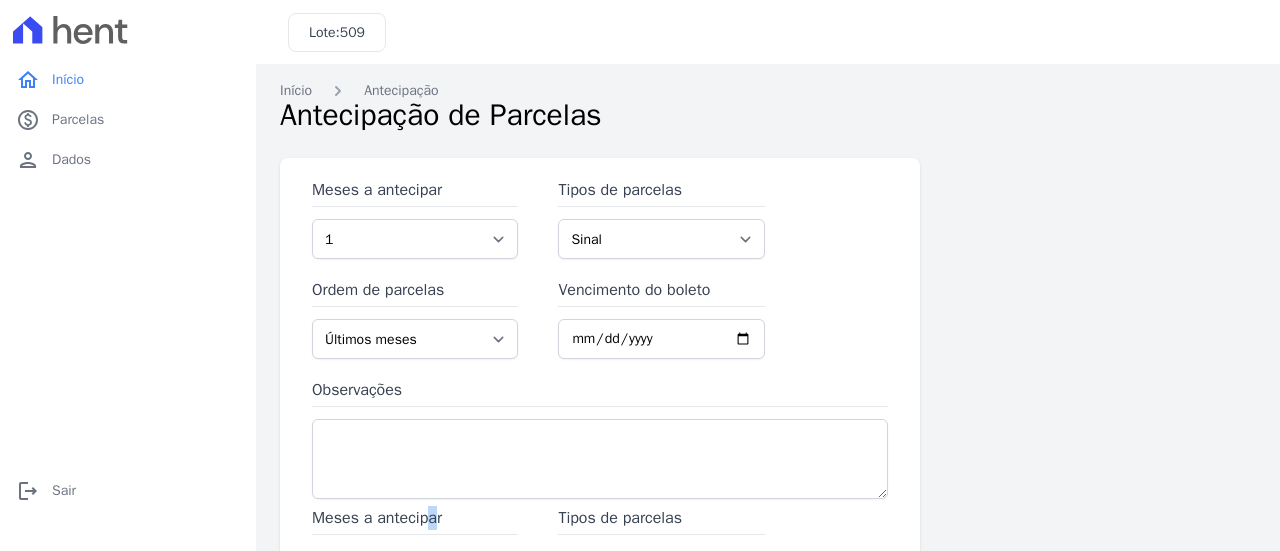 scroll, scrollTop: 0, scrollLeft: 0, axis: both 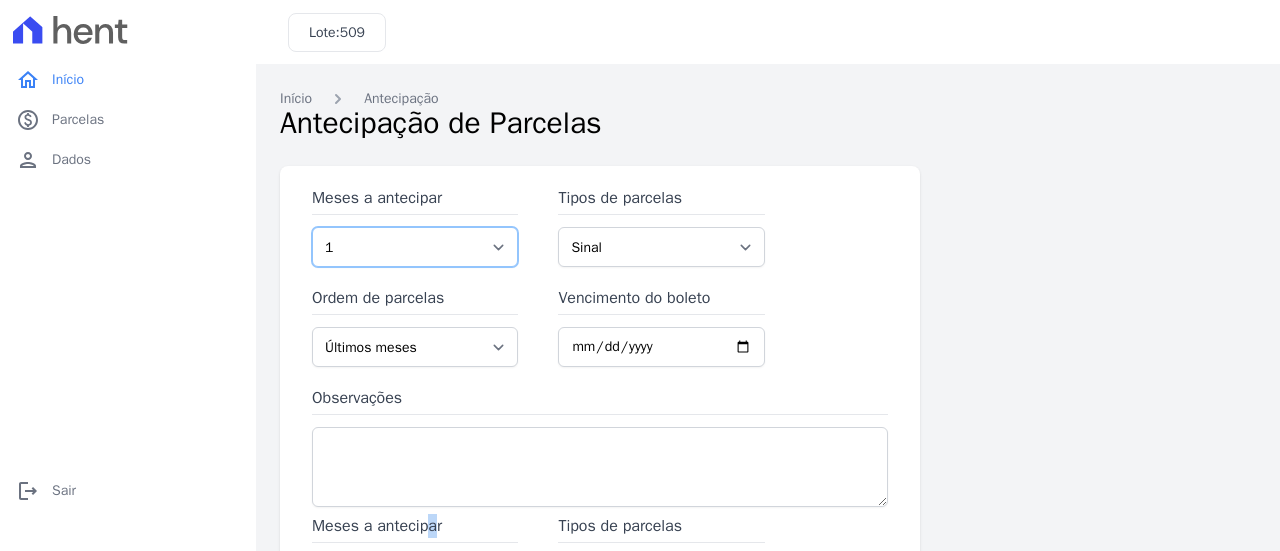 click on "1
2
3
4
5
6
7
8
9
10
11
12
13
14
15
16
17
18
19
20
21
22
23
24
25
26
27
28
29
30
31
32
33
34
35" at bounding box center [415, 247] 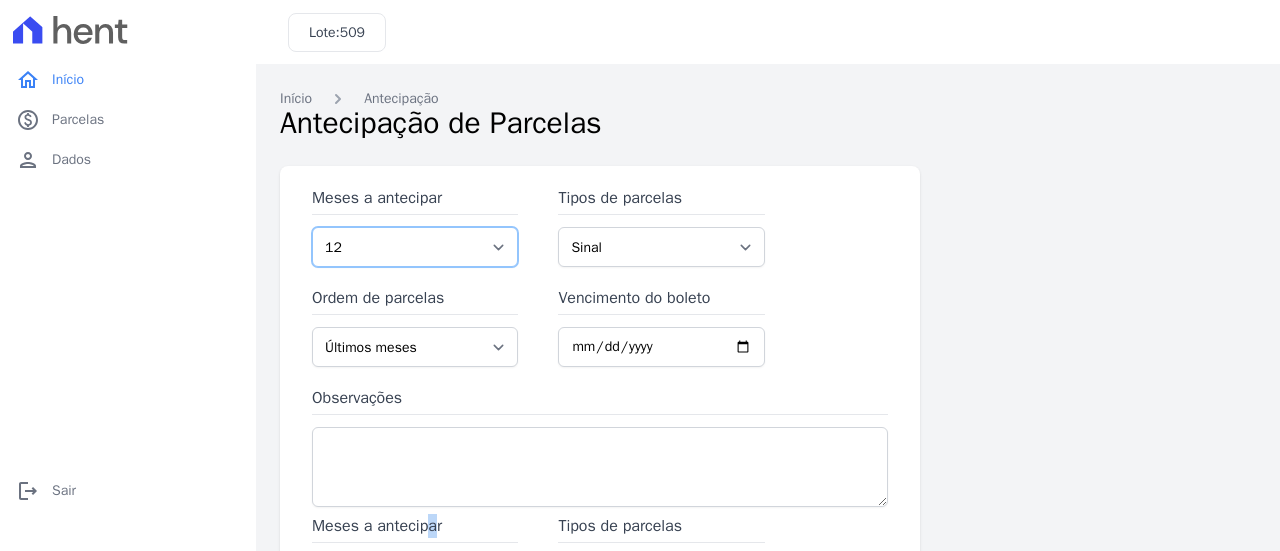 click on "1
2
3
4
5
6
7
8
9
10
11
12
13
14
15
16
17
18
19
20
21
22
23
24
25
26
27
28
29
30
31
32
33
34
35" at bounding box center [415, 247] 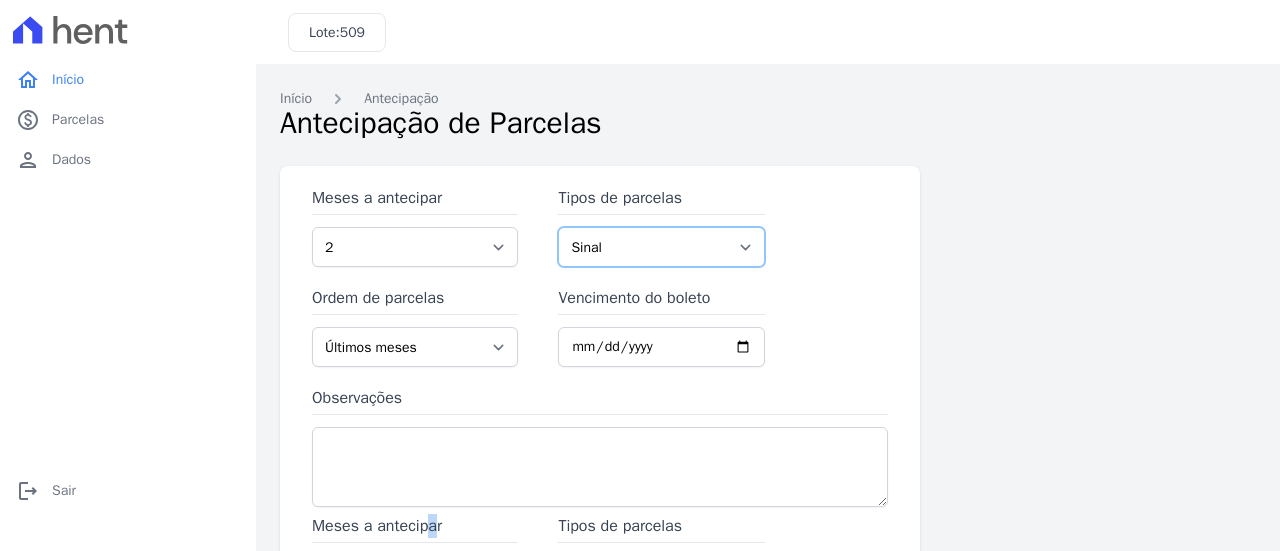 click on "Sinal
Parcela Normal
Intercalada
Financiamento CEF" at bounding box center (661, 247) 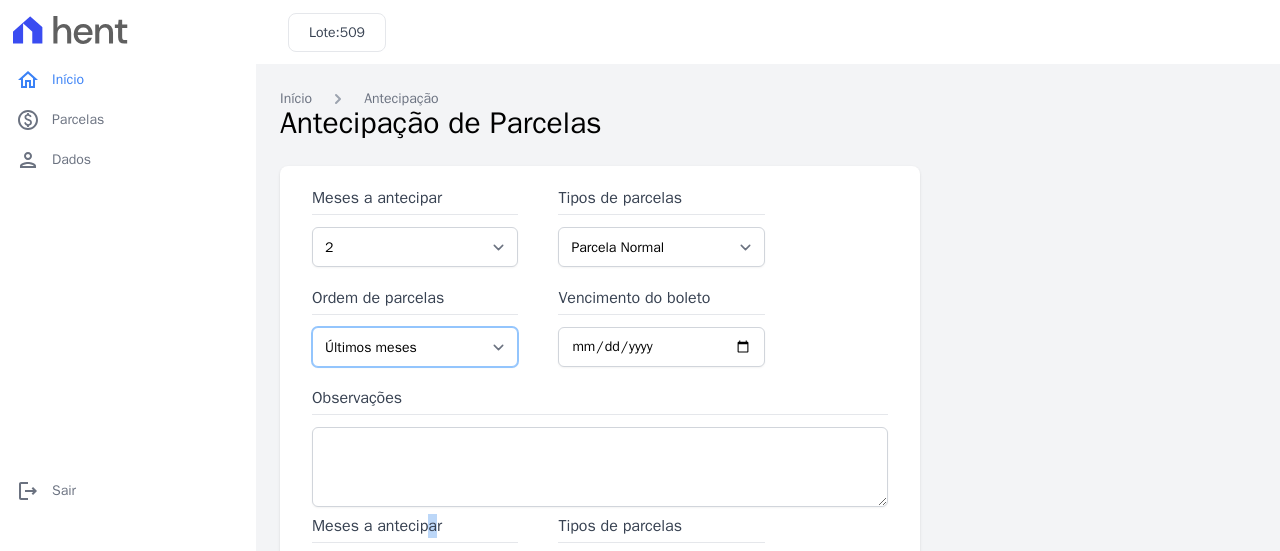 click on "Últimos meses
Primeiros meses" at bounding box center [415, 347] 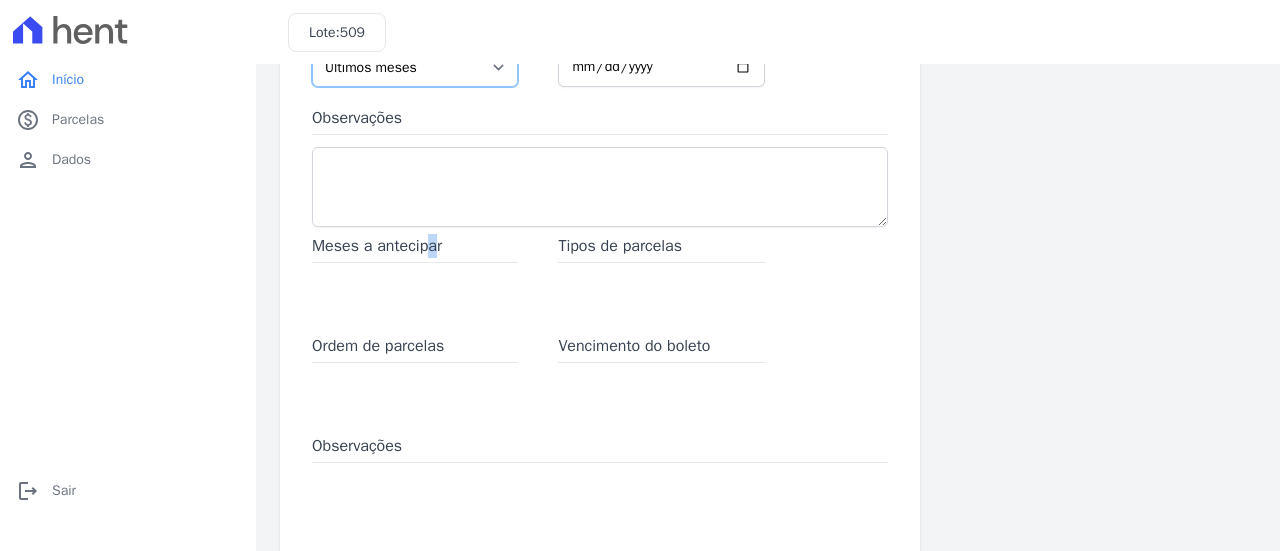scroll, scrollTop: 399, scrollLeft: 0, axis: vertical 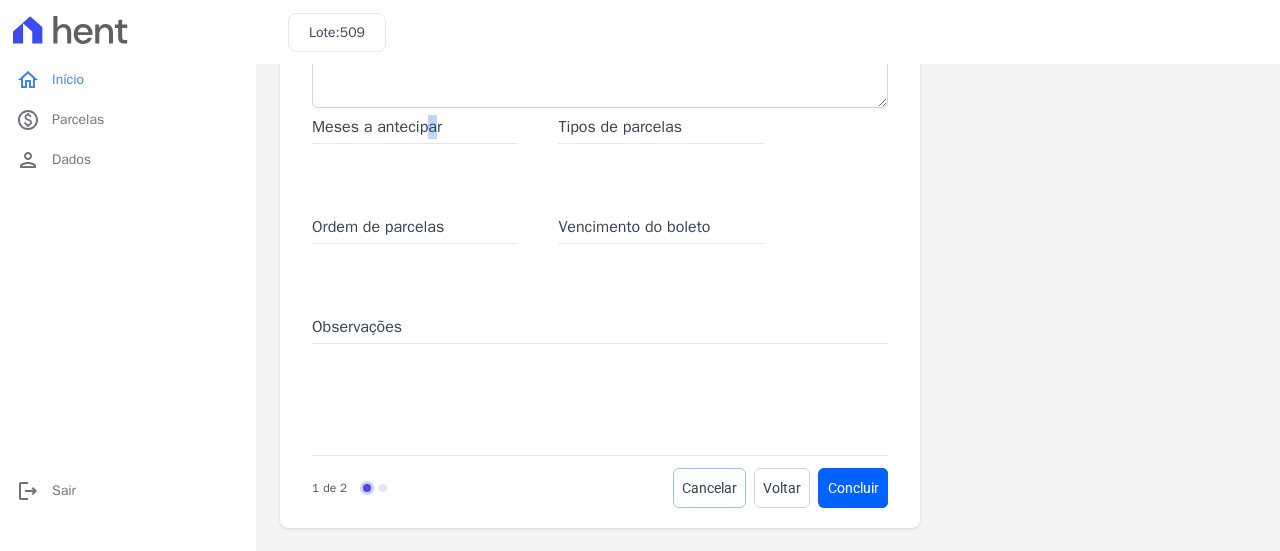 click on "Cancelar" at bounding box center (709, 488) 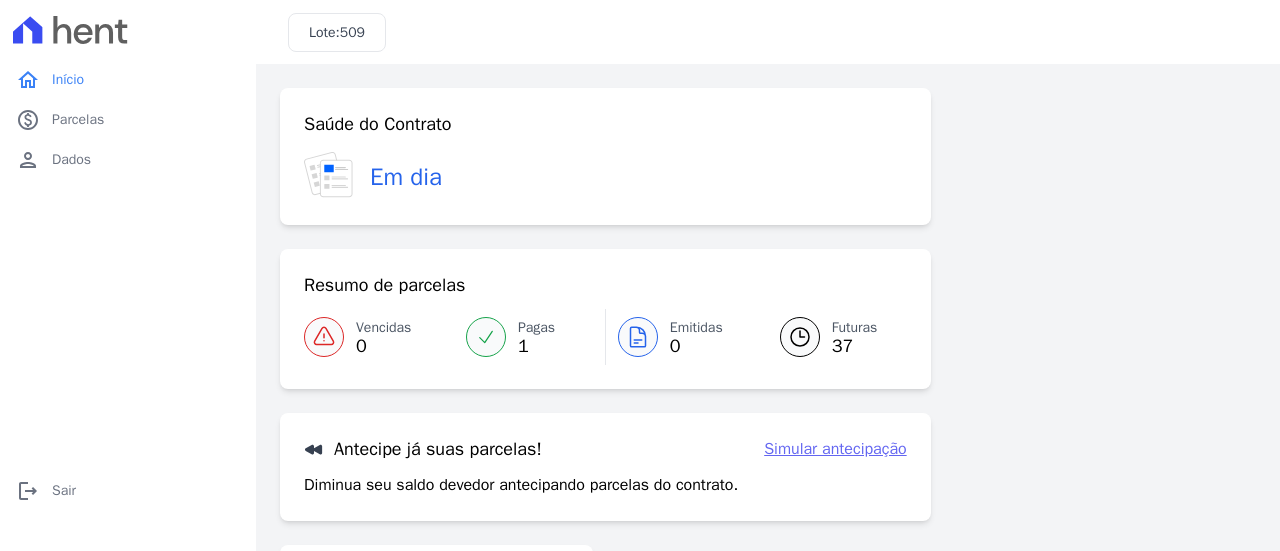 click on "509" at bounding box center [352, 32] 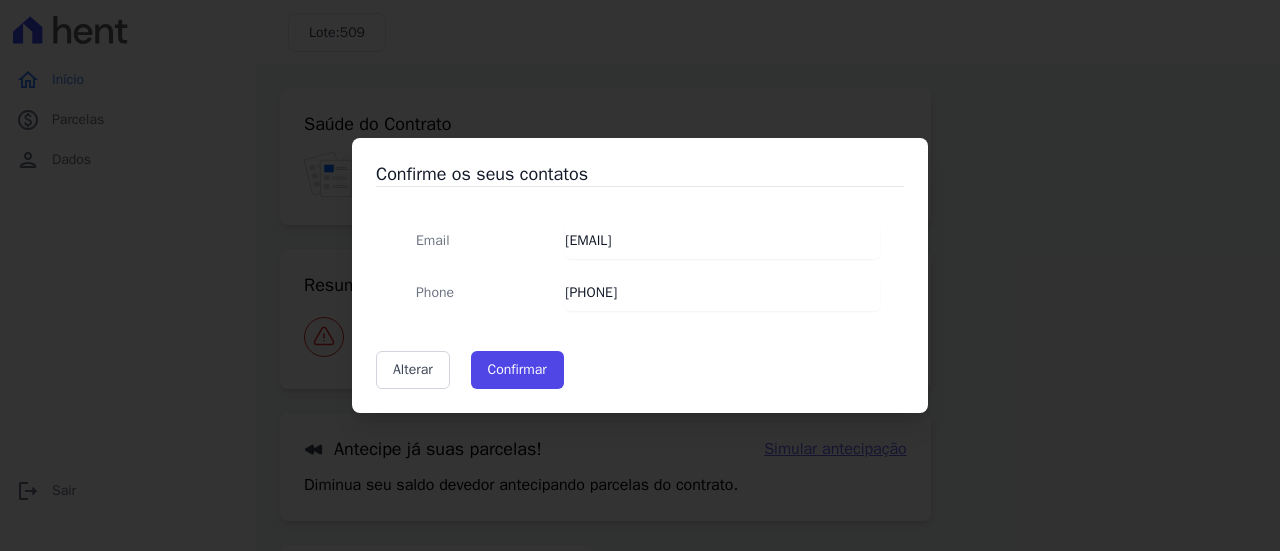 scroll, scrollTop: 0, scrollLeft: 0, axis: both 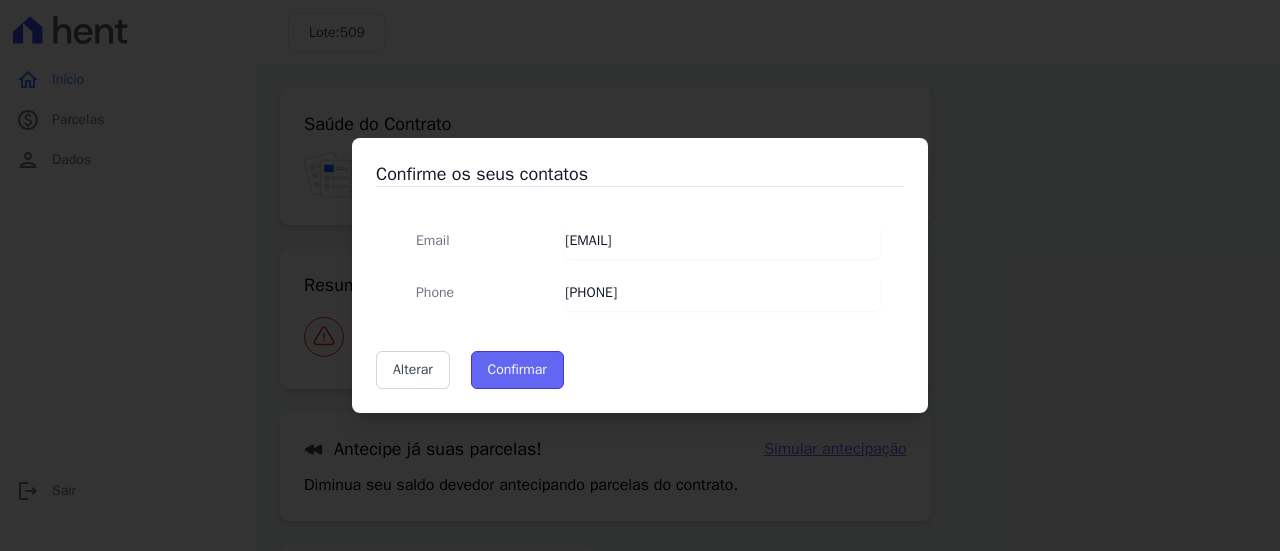 click on "Confirmar" at bounding box center [517, 370] 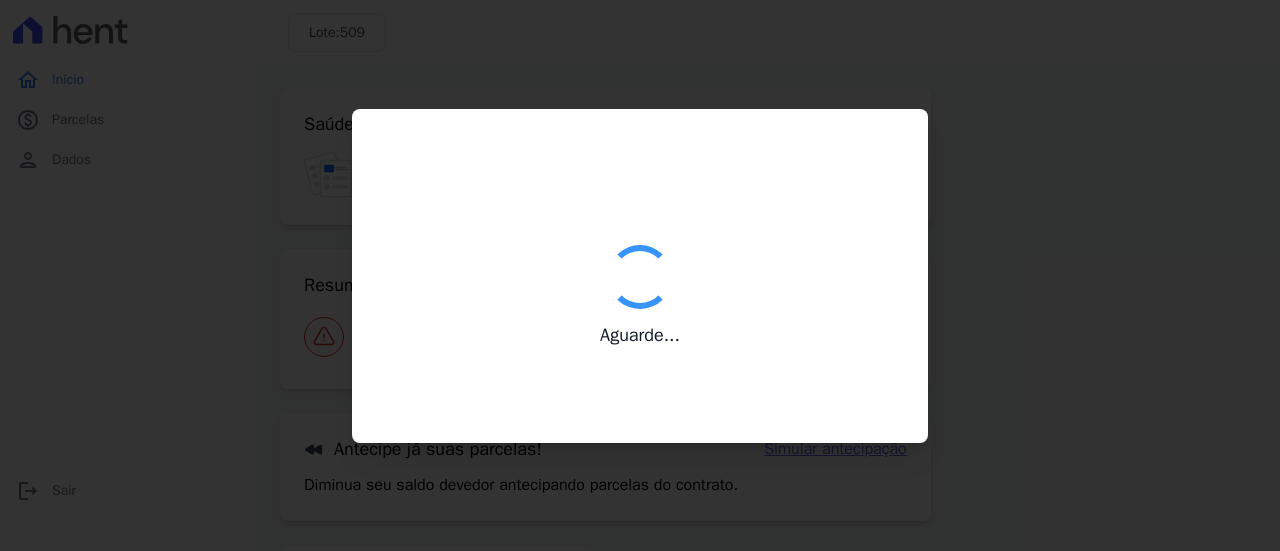 type on "Contatos confirmados com sucesso." 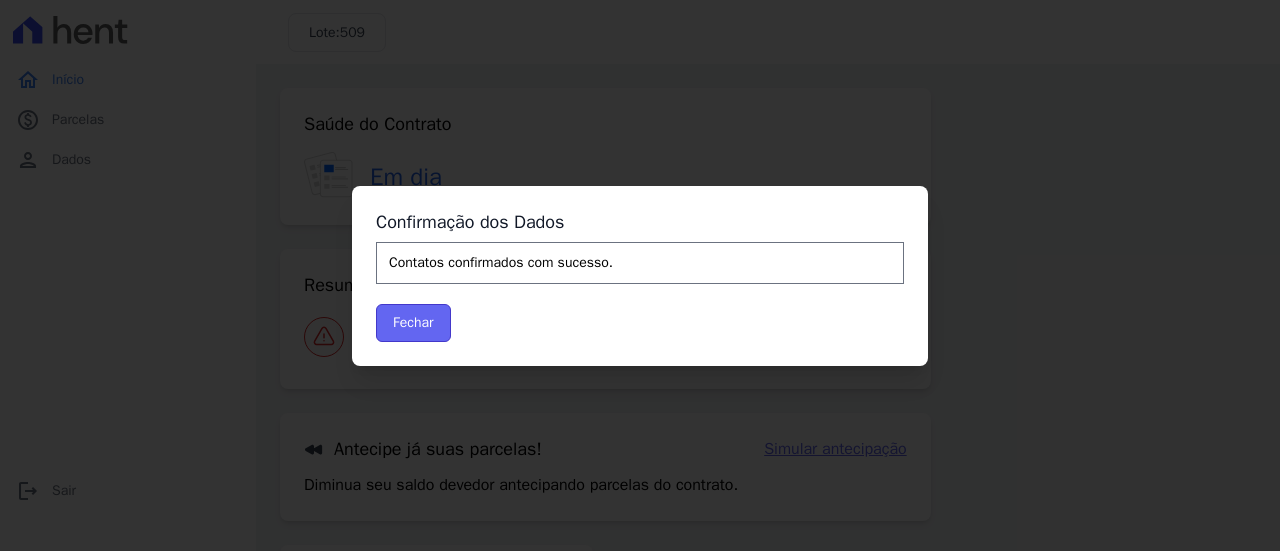 click on "Fechar" at bounding box center (413, 323) 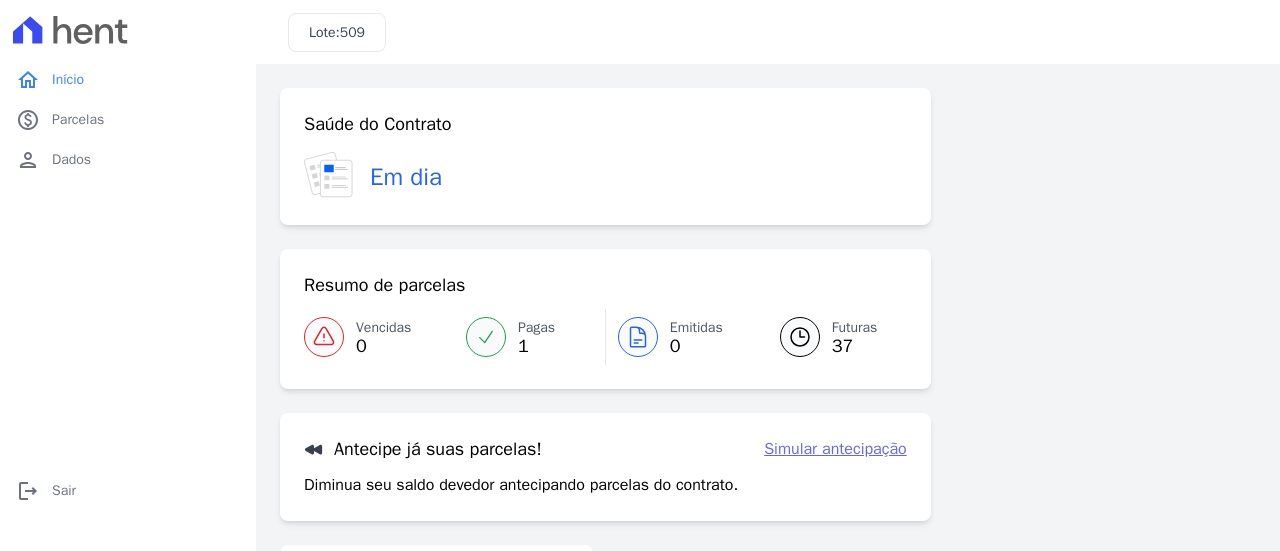 scroll, scrollTop: 0, scrollLeft: 0, axis: both 